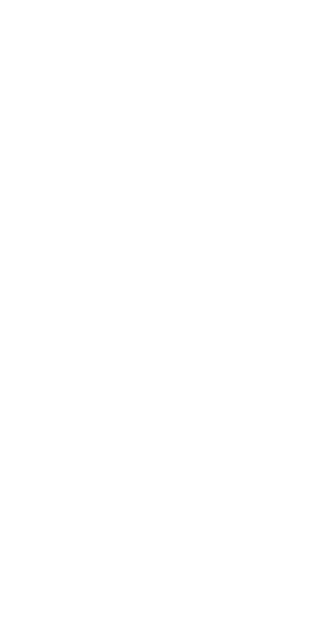 scroll, scrollTop: 0, scrollLeft: 0, axis: both 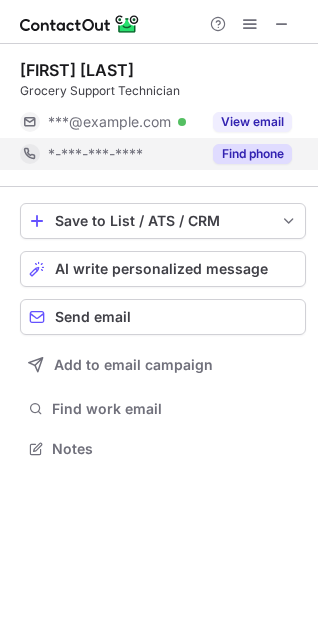 click on "Find phone" at bounding box center [252, 154] 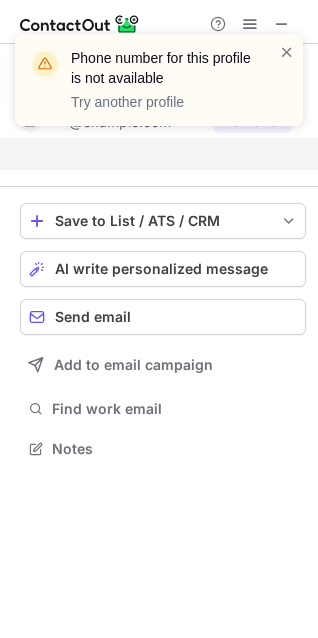 scroll, scrollTop: 403, scrollLeft: 318, axis: both 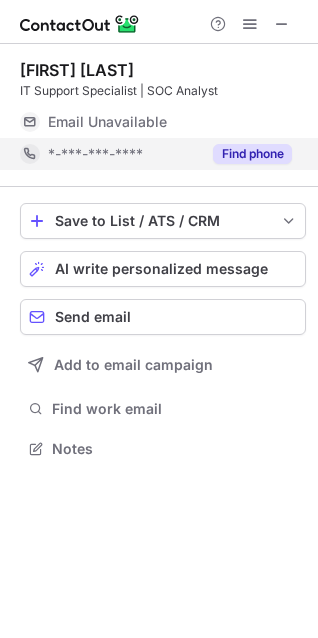 click on "Find phone" at bounding box center [252, 154] 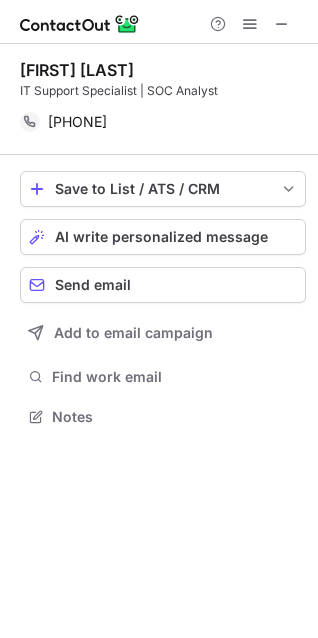 scroll, scrollTop: 403, scrollLeft: 318, axis: both 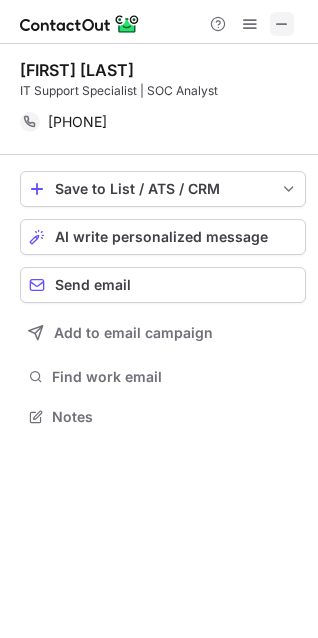 click at bounding box center [282, 24] 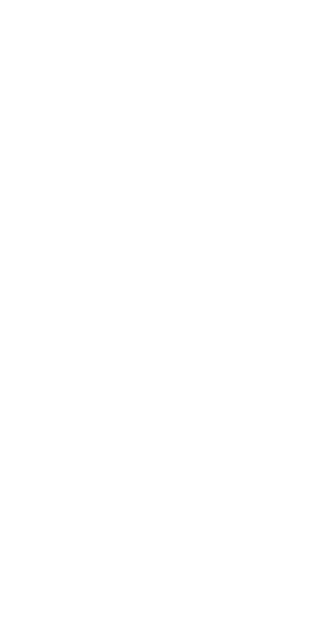 scroll, scrollTop: 0, scrollLeft: 0, axis: both 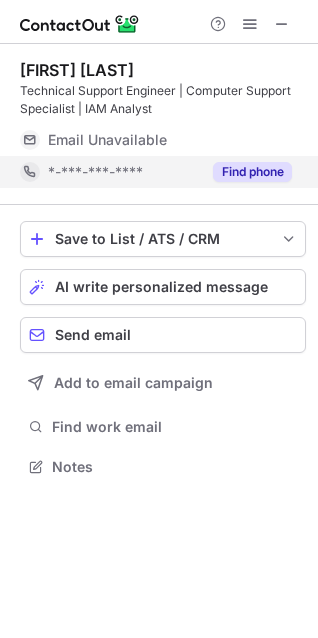 click on "Find phone" at bounding box center [252, 172] 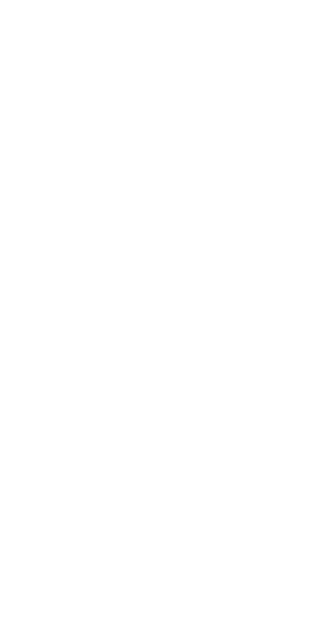 scroll, scrollTop: 0, scrollLeft: 0, axis: both 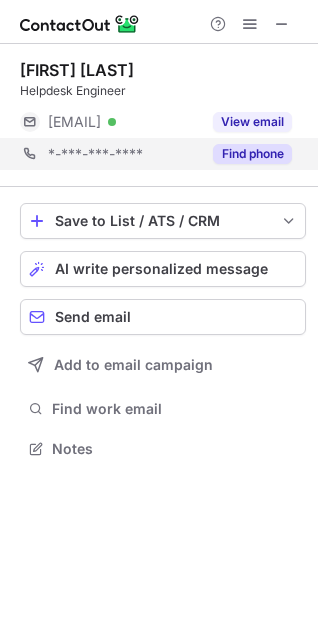 click on "*-***-***-**** Find phone" at bounding box center [163, 154] 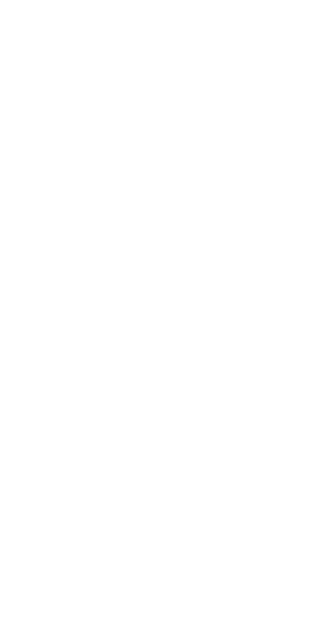 scroll, scrollTop: 0, scrollLeft: 0, axis: both 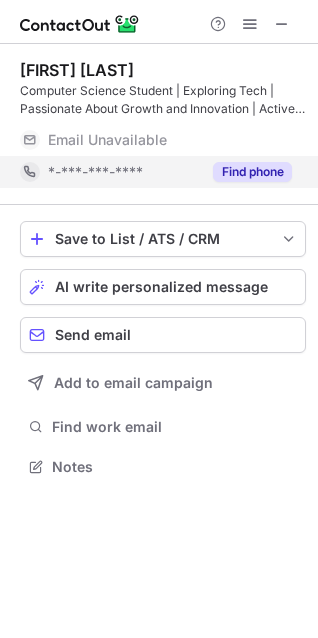 click on "Find phone" at bounding box center (252, 172) 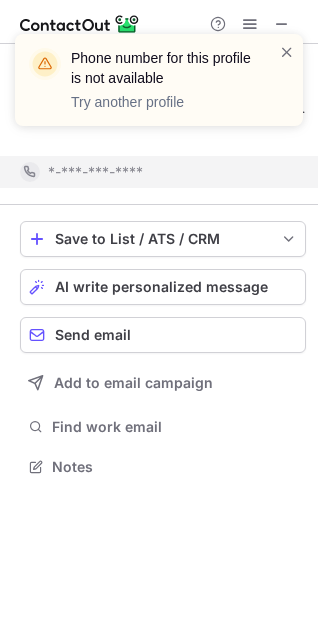 scroll, scrollTop: 421, scrollLeft: 318, axis: both 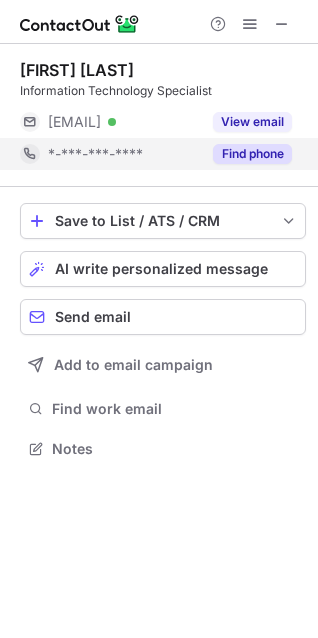 click on "Find phone" at bounding box center (252, 154) 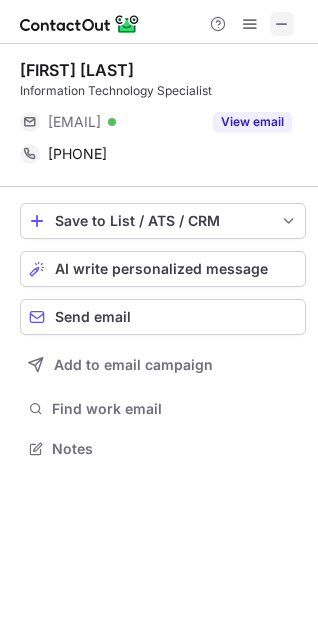 click at bounding box center [282, 24] 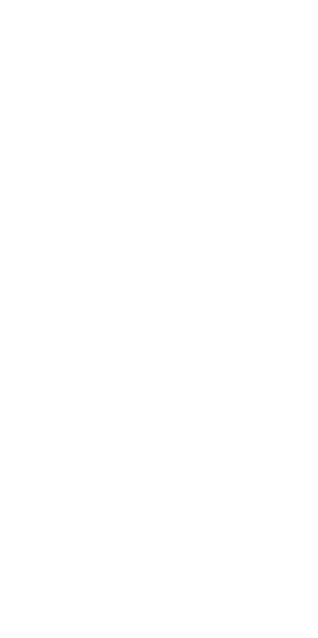 scroll, scrollTop: 0, scrollLeft: 0, axis: both 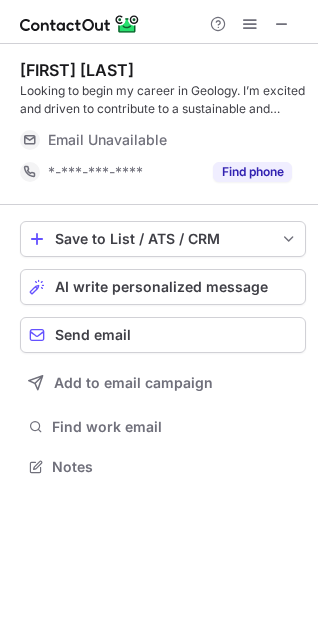 click on "Find phone" at bounding box center (246, 172) 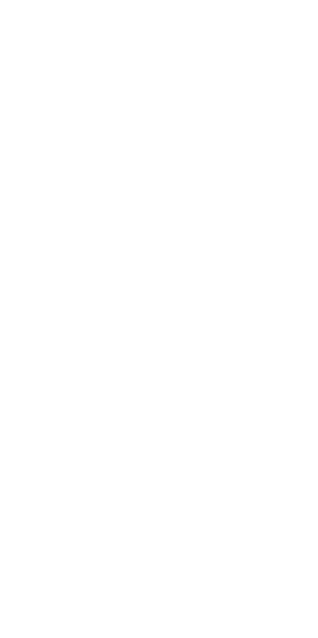scroll, scrollTop: 0, scrollLeft: 0, axis: both 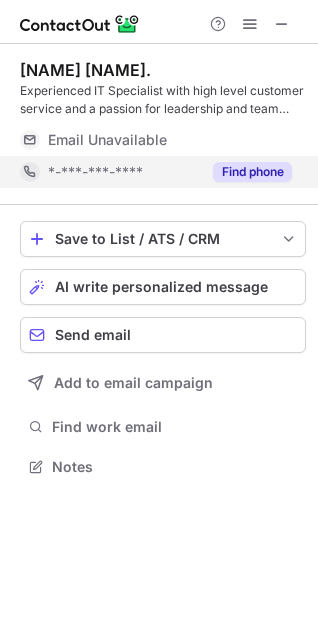 click on "Find phone" at bounding box center [252, 172] 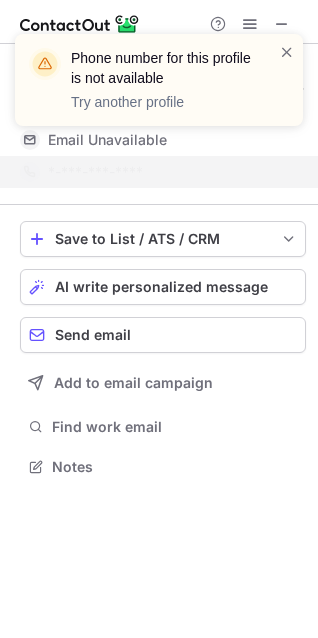 click on "Phone number for this profile is not available Try another profile" at bounding box center (159, 88) 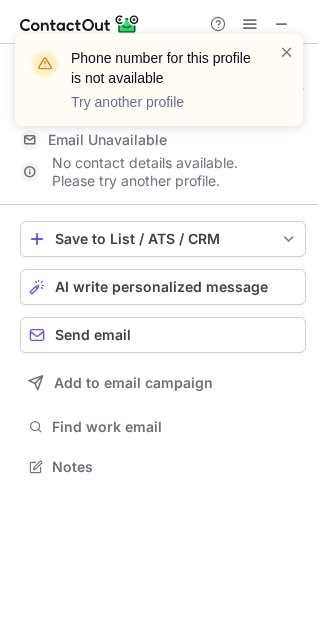 click on "Phone number for this profile is not available Try another profile" at bounding box center (159, 88) 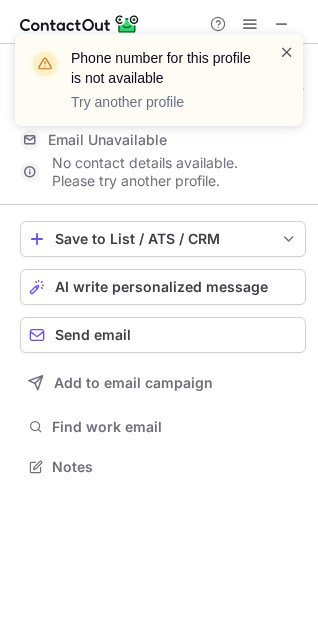 click at bounding box center [287, 52] 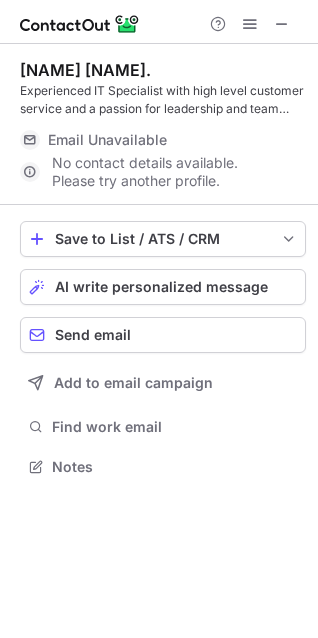 click on "Phone number for this profile is not available Try another profile" at bounding box center (159, 88) 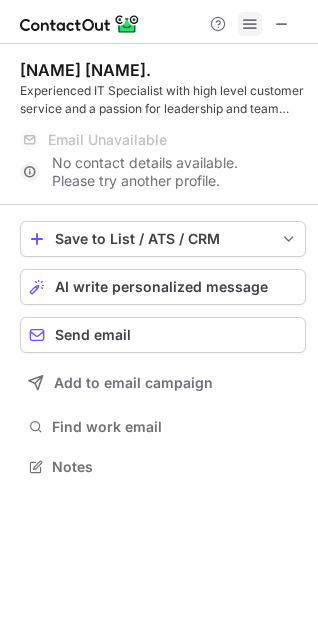 click at bounding box center [250, 24] 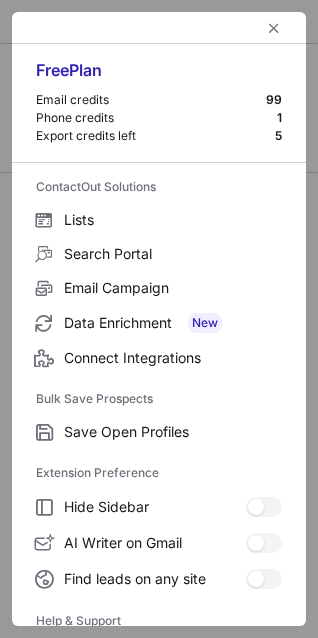 scroll, scrollTop: 126, scrollLeft: 0, axis: vertical 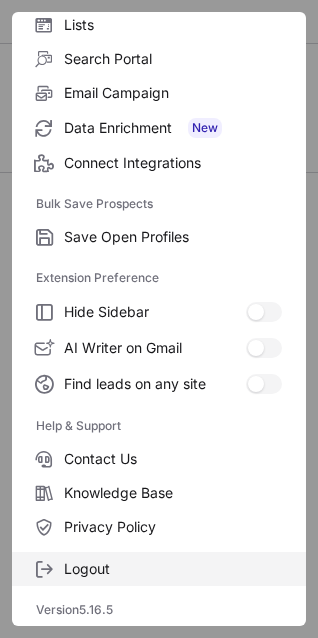 click on "Logout" at bounding box center [173, 569] 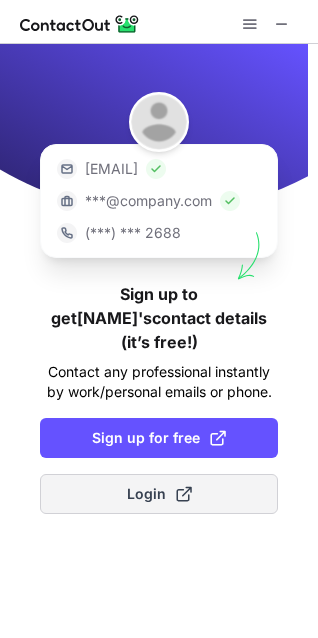 click on "Login" at bounding box center [159, 494] 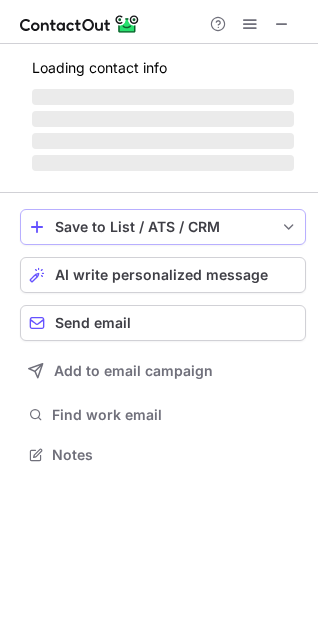scroll, scrollTop: 10, scrollLeft: 10, axis: both 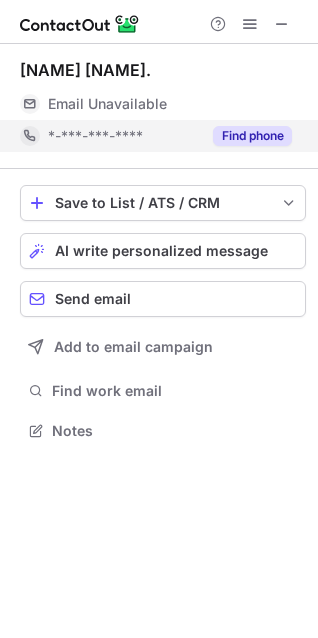 click on "Find phone" at bounding box center [252, 136] 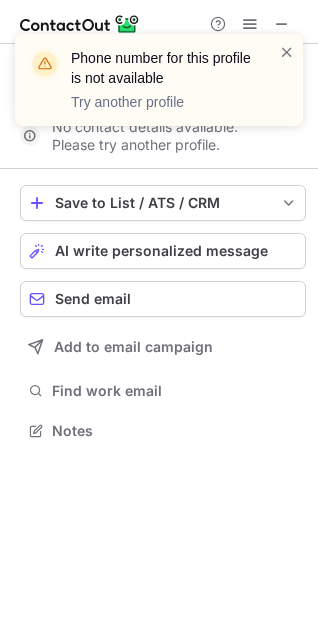 scroll, scrollTop: 385, scrollLeft: 318, axis: both 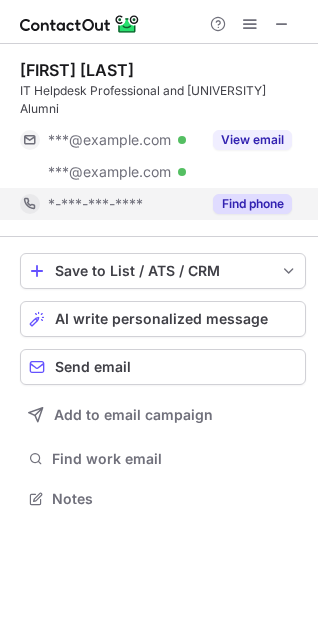 click on "Find phone" at bounding box center [252, 204] 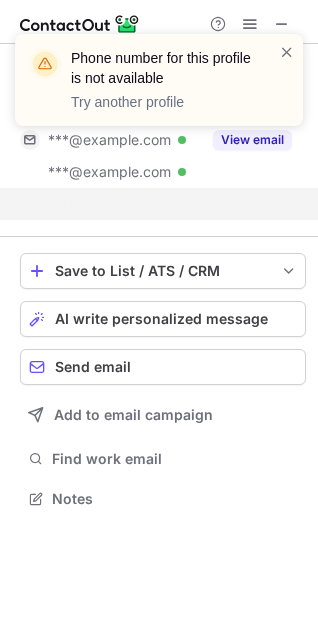scroll, scrollTop: 453, scrollLeft: 318, axis: both 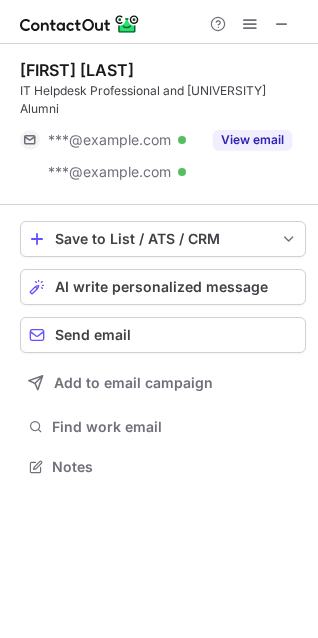 click on "Phone number for this profile is not available Try another profile" at bounding box center (159, 88) 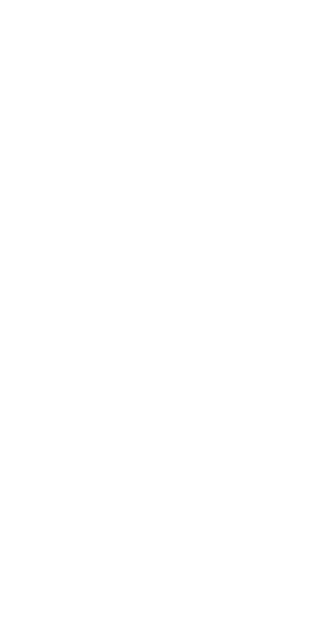scroll, scrollTop: 0, scrollLeft: 0, axis: both 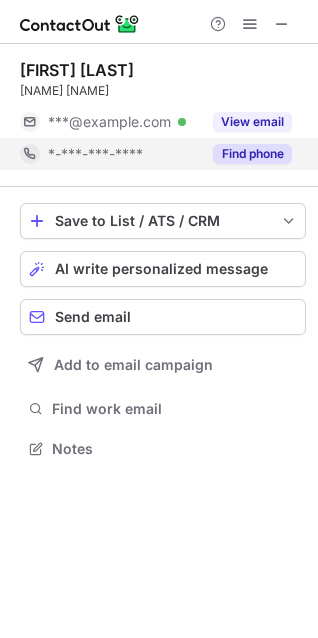 click on "Find phone" at bounding box center (252, 154) 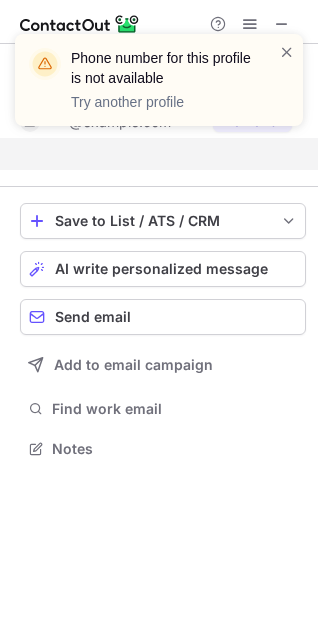 scroll, scrollTop: 403, scrollLeft: 318, axis: both 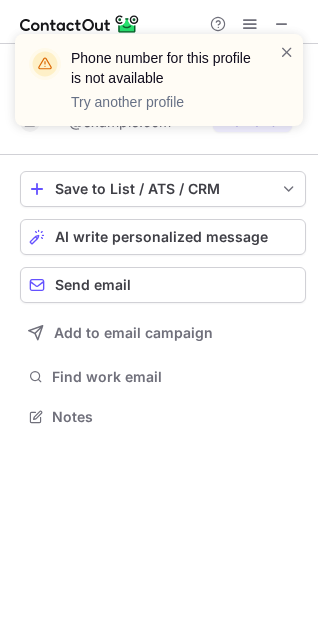 click on "Phone number for this profile is not available Try another profile" at bounding box center [159, 88] 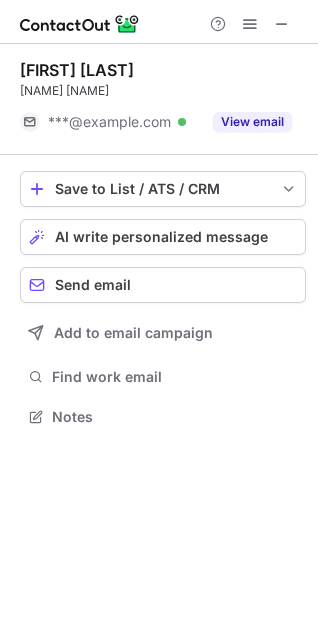click at bounding box center [287, 52] 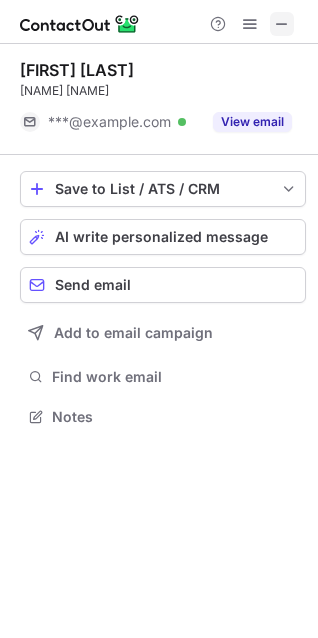 click at bounding box center (282, 24) 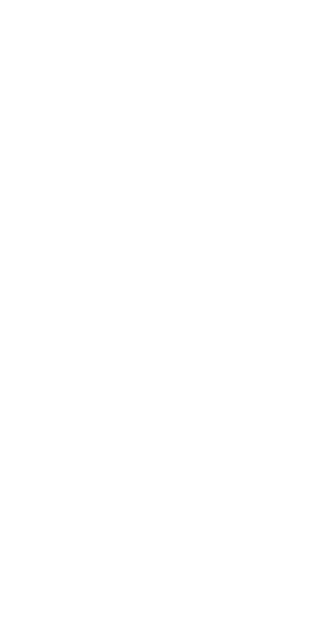 scroll, scrollTop: 0, scrollLeft: 0, axis: both 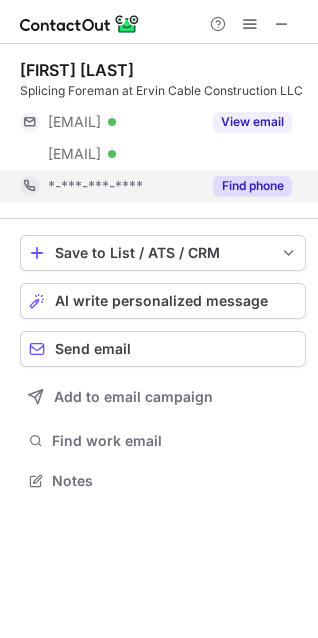 click on "Find phone" at bounding box center [252, 186] 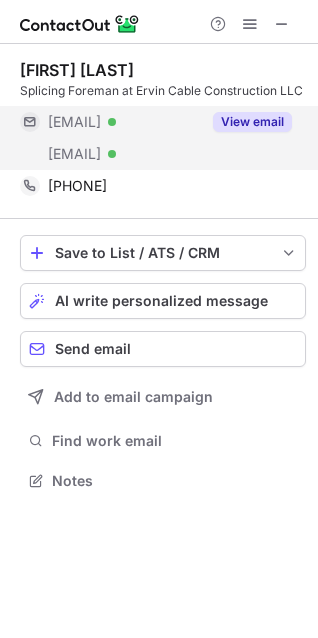 click on "View email" at bounding box center [252, 122] 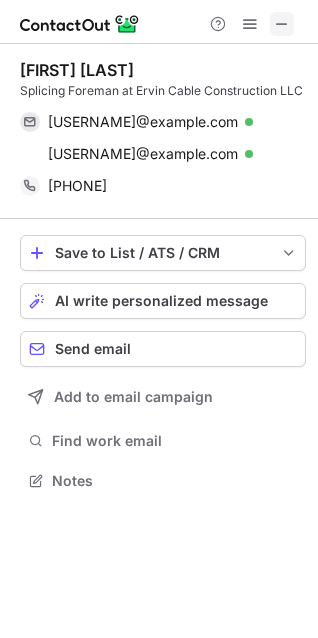 click at bounding box center (282, 24) 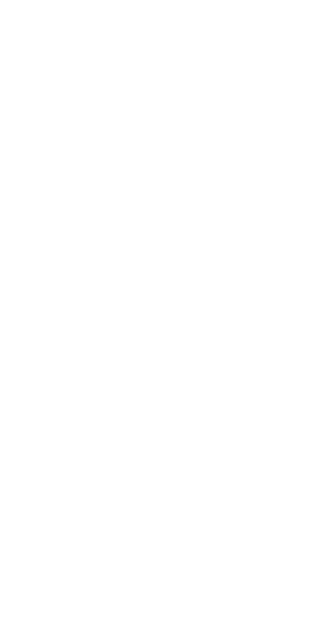 scroll, scrollTop: 0, scrollLeft: 0, axis: both 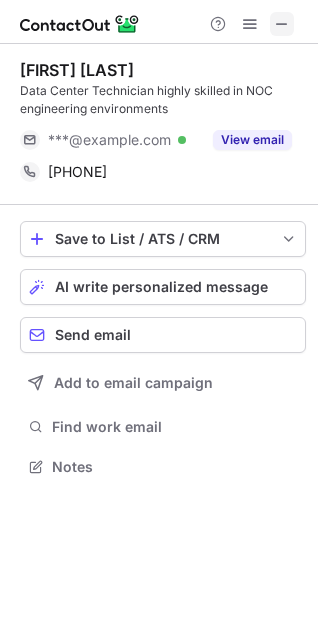click at bounding box center [282, 24] 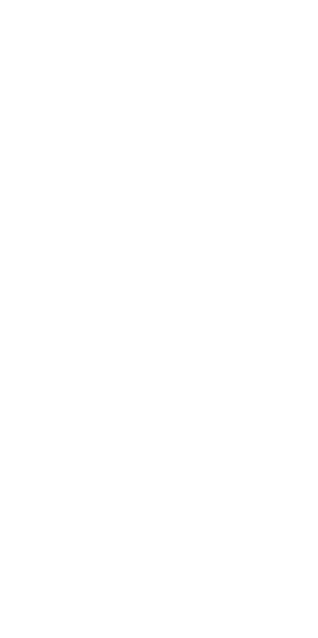 scroll, scrollTop: 0, scrollLeft: 0, axis: both 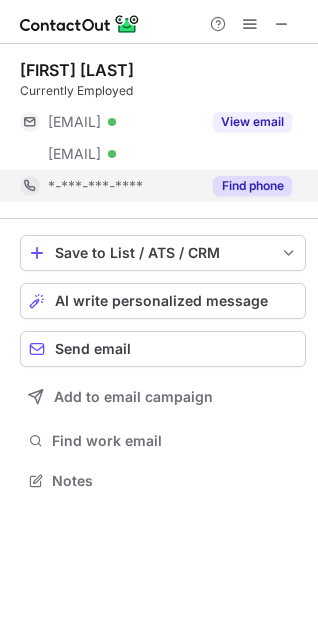 click on "Find phone" at bounding box center [252, 186] 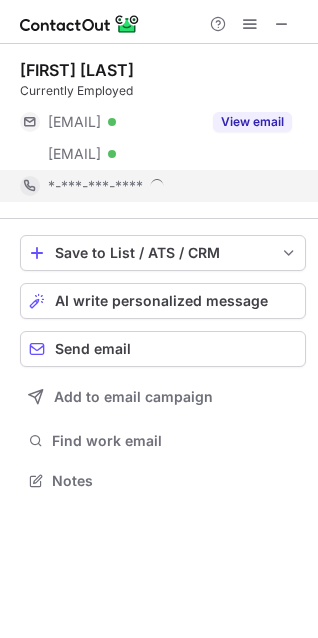 scroll, scrollTop: 10, scrollLeft: 10, axis: both 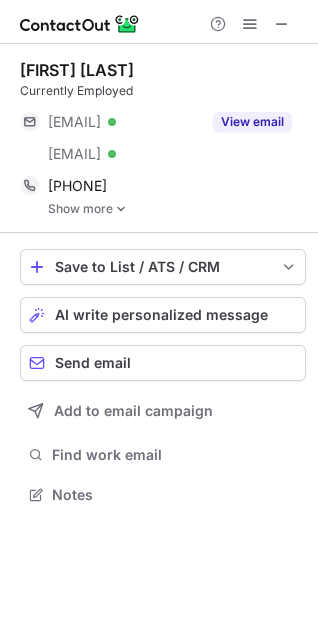click at bounding box center [250, 24] 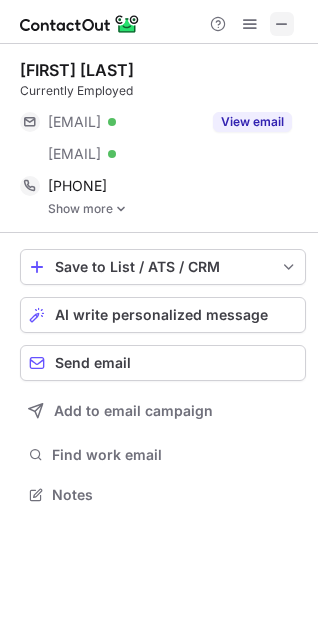 click at bounding box center (282, 24) 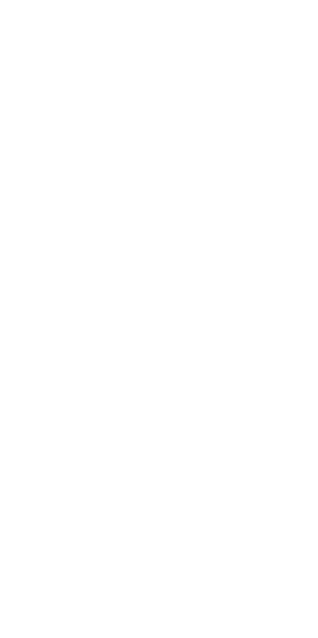 scroll, scrollTop: 0, scrollLeft: 0, axis: both 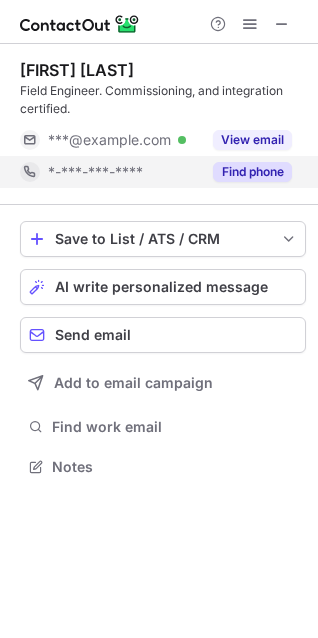 click on "Find phone" at bounding box center (252, 172) 